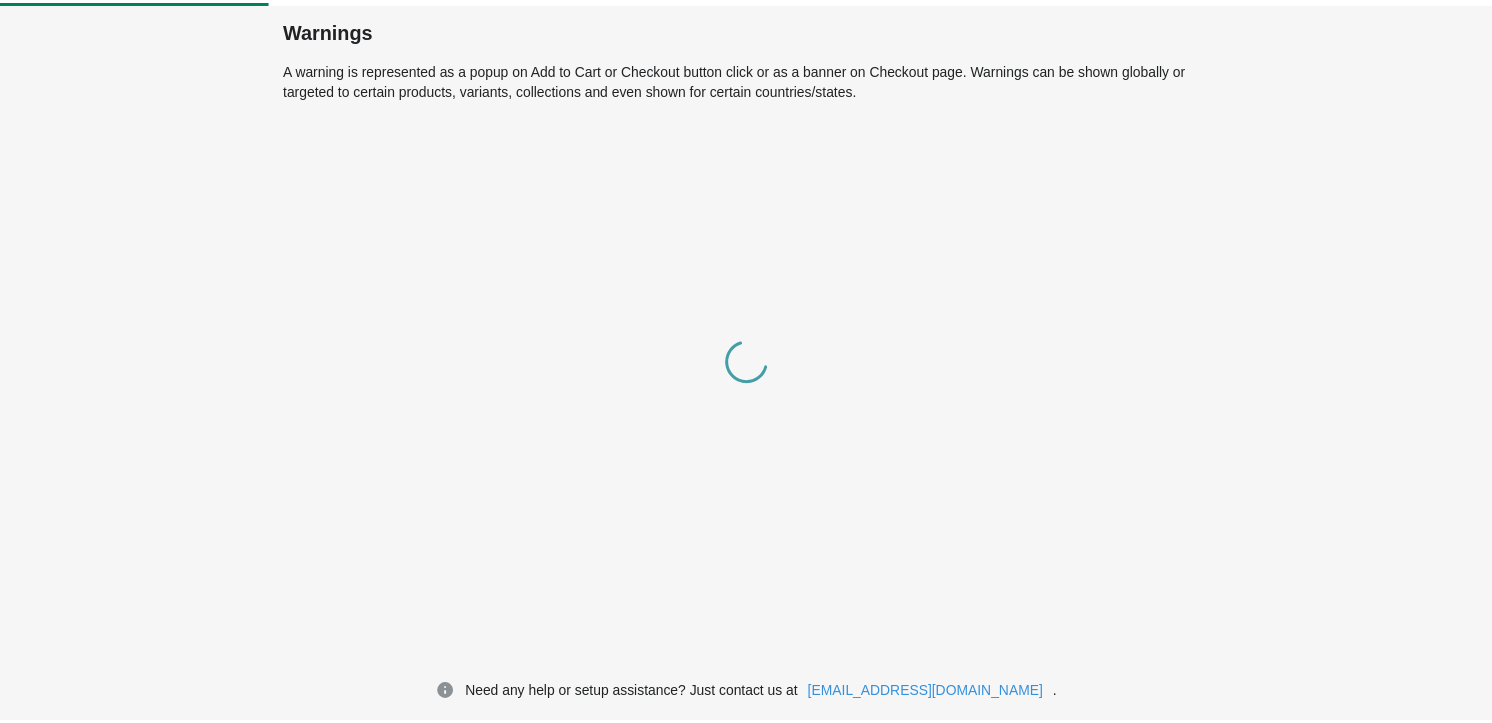 scroll, scrollTop: 0, scrollLeft: 0, axis: both 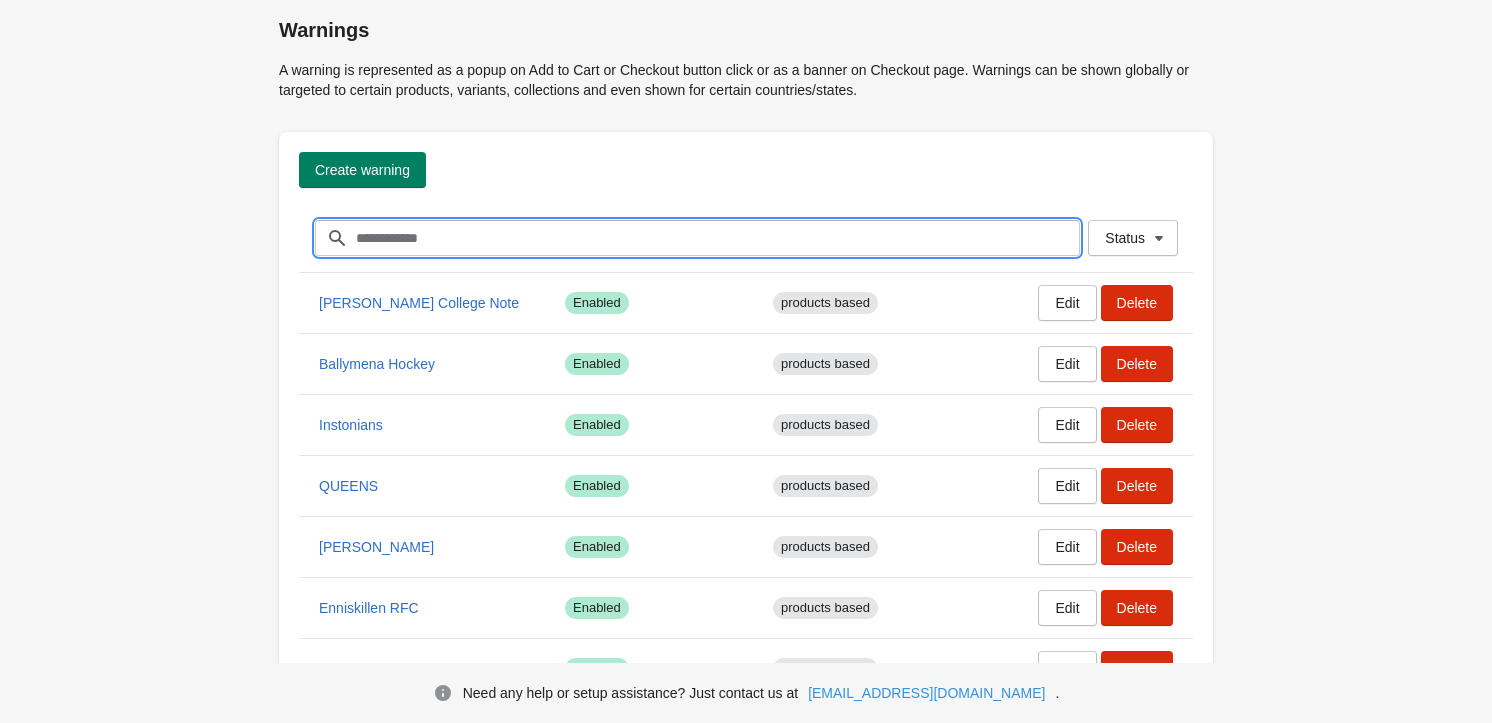 drag, startPoint x: 389, startPoint y: 229, endPoint x: 386, endPoint y: 245, distance: 16.27882 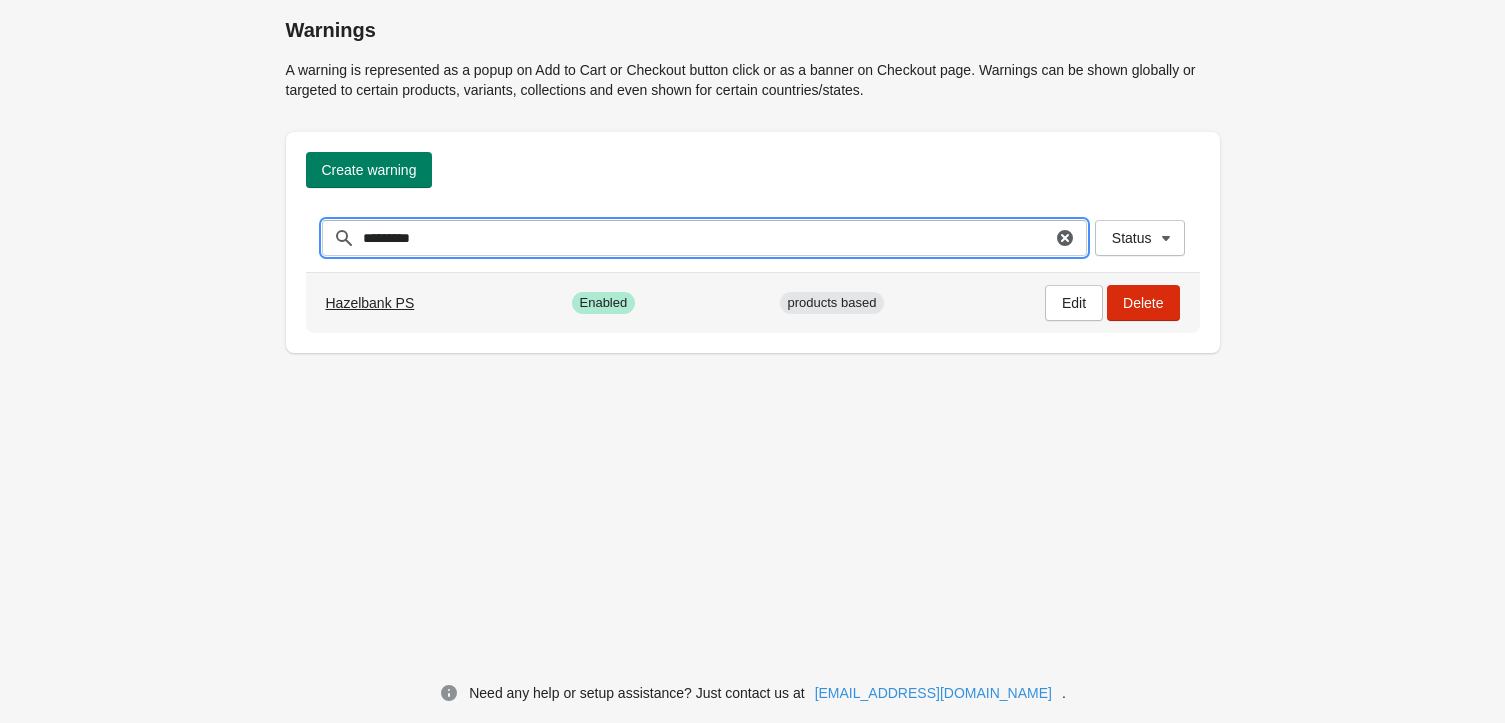 type on "*********" 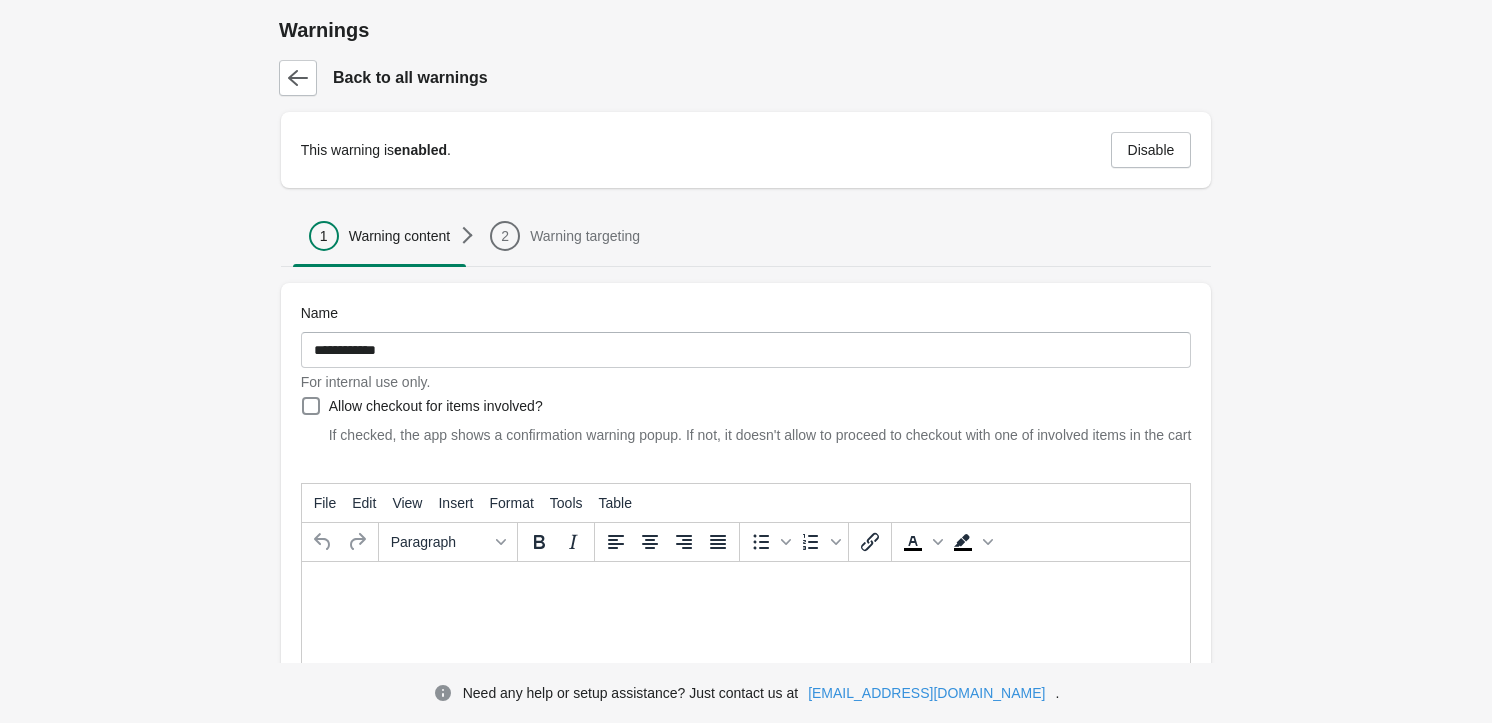 type on "**********" 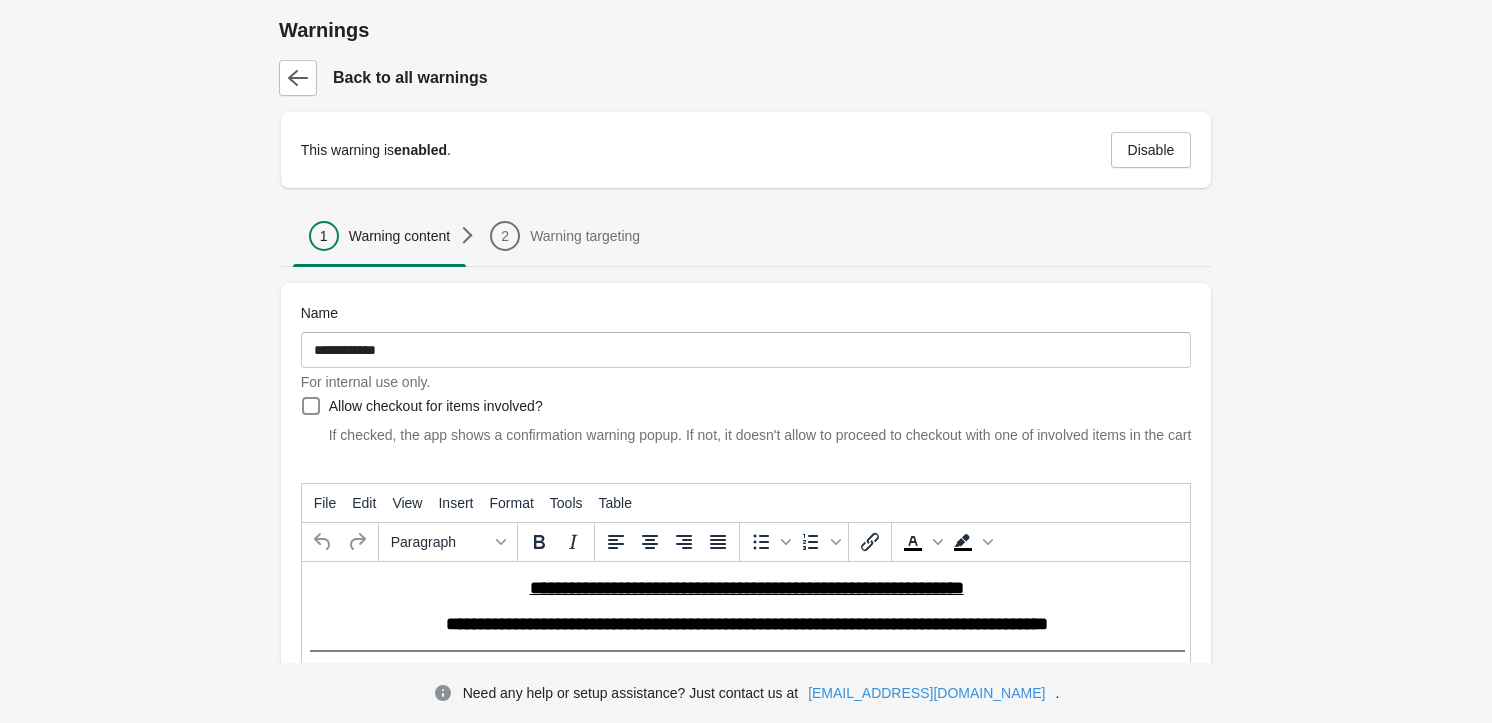 scroll, scrollTop: 0, scrollLeft: 0, axis: both 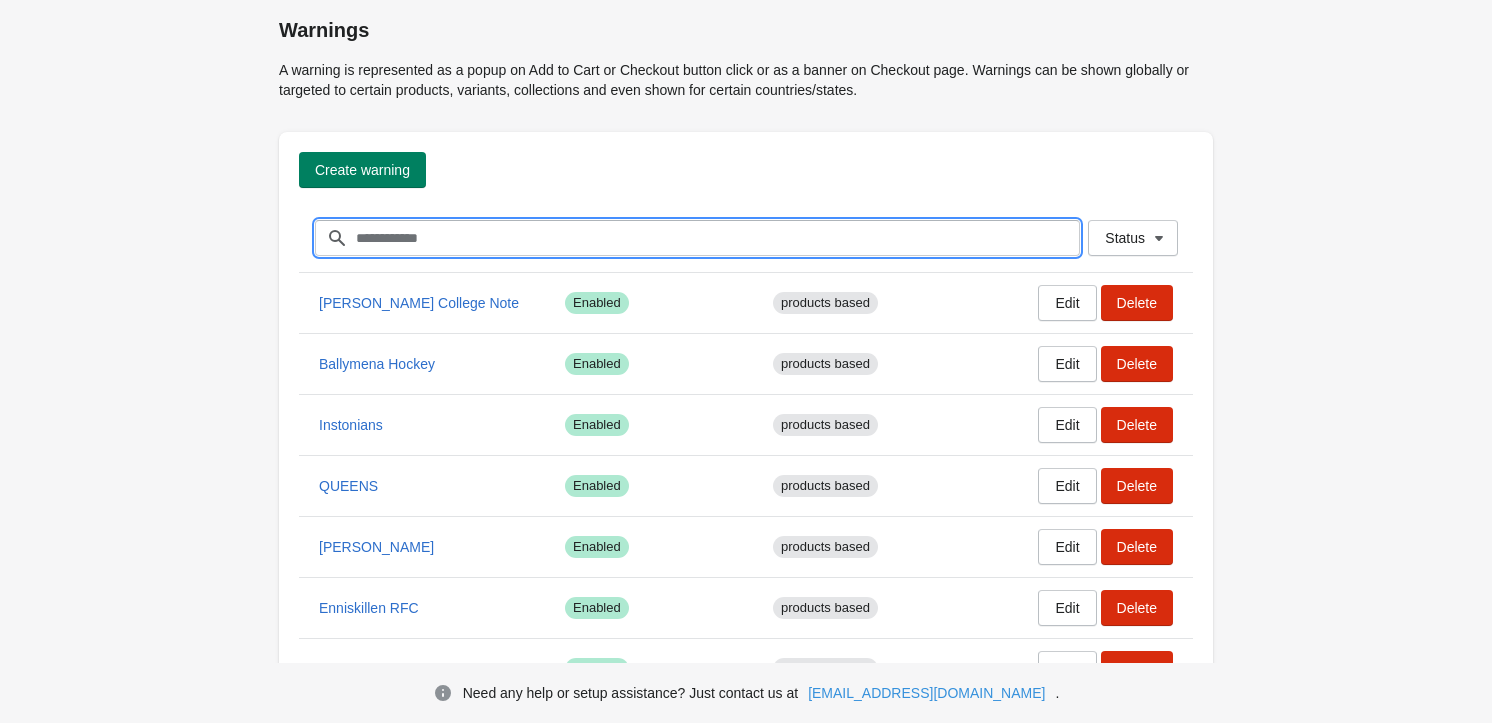 click on "Filter items" at bounding box center [717, 238] 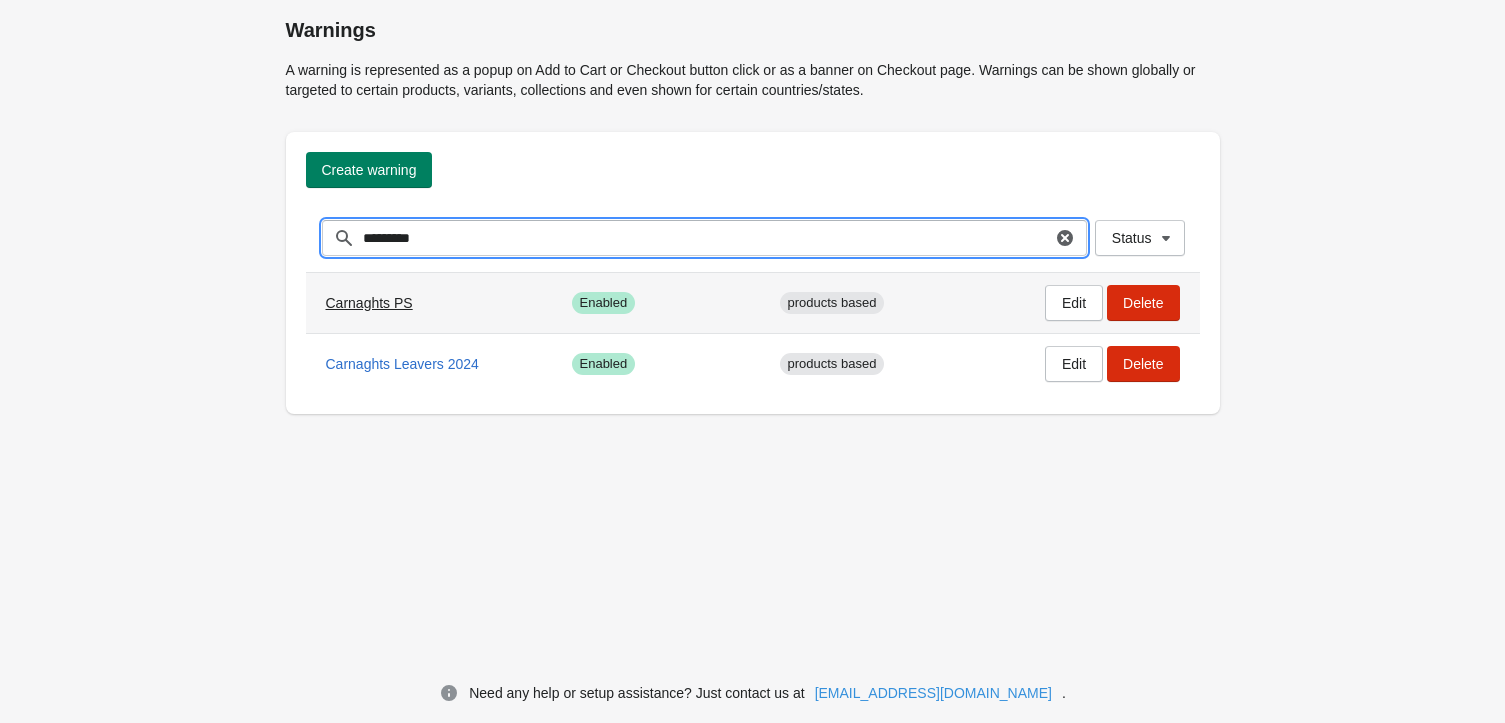 type on "*********" 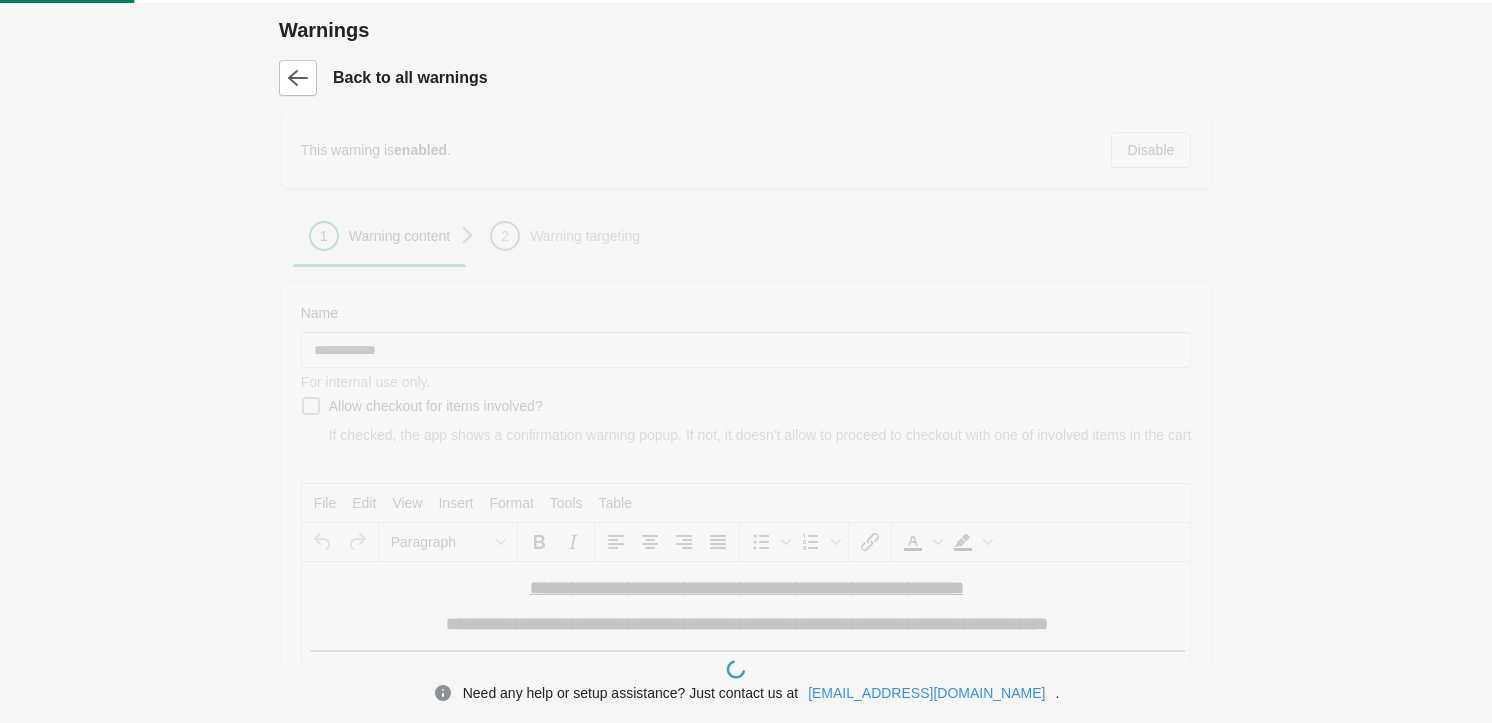 scroll, scrollTop: 0, scrollLeft: 0, axis: both 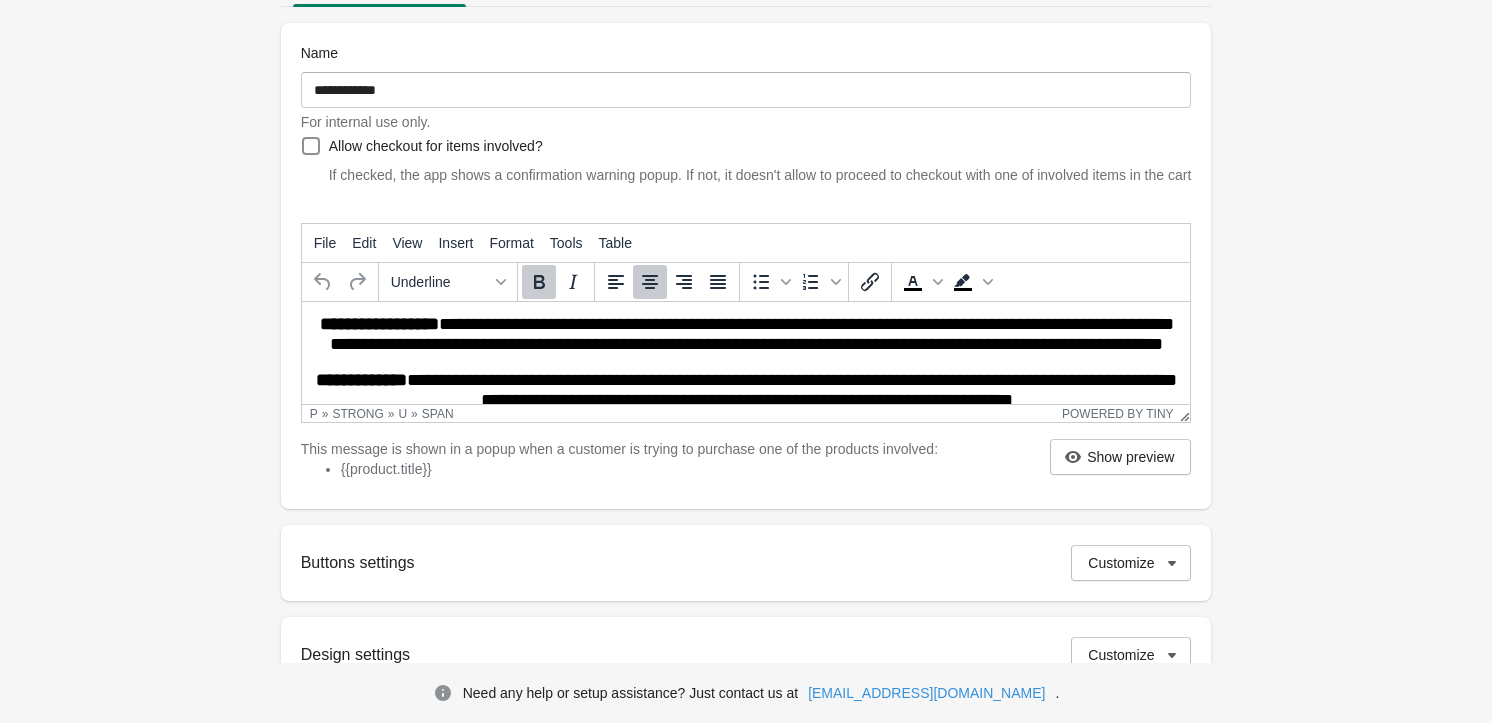 click on "**********" at bounding box center [745, 353] 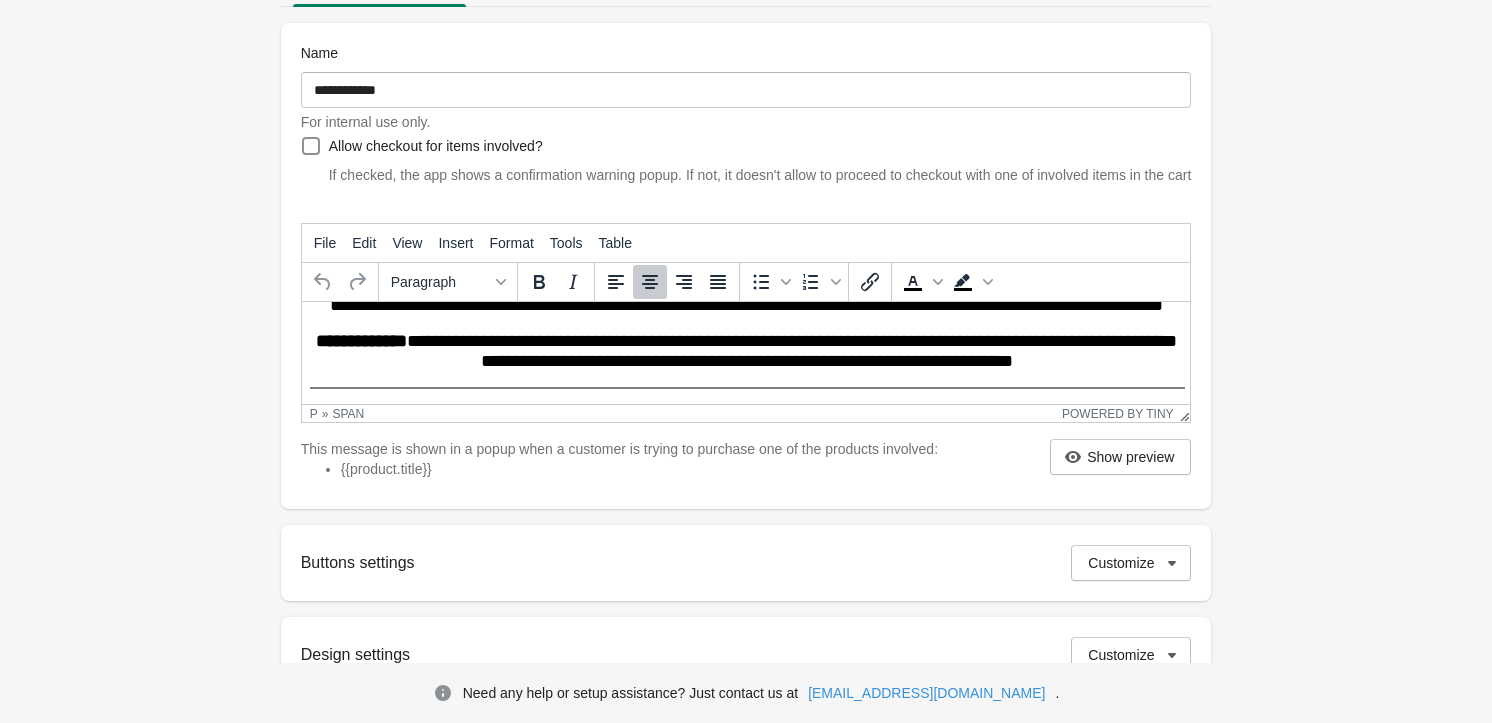 scroll, scrollTop: 130, scrollLeft: 0, axis: vertical 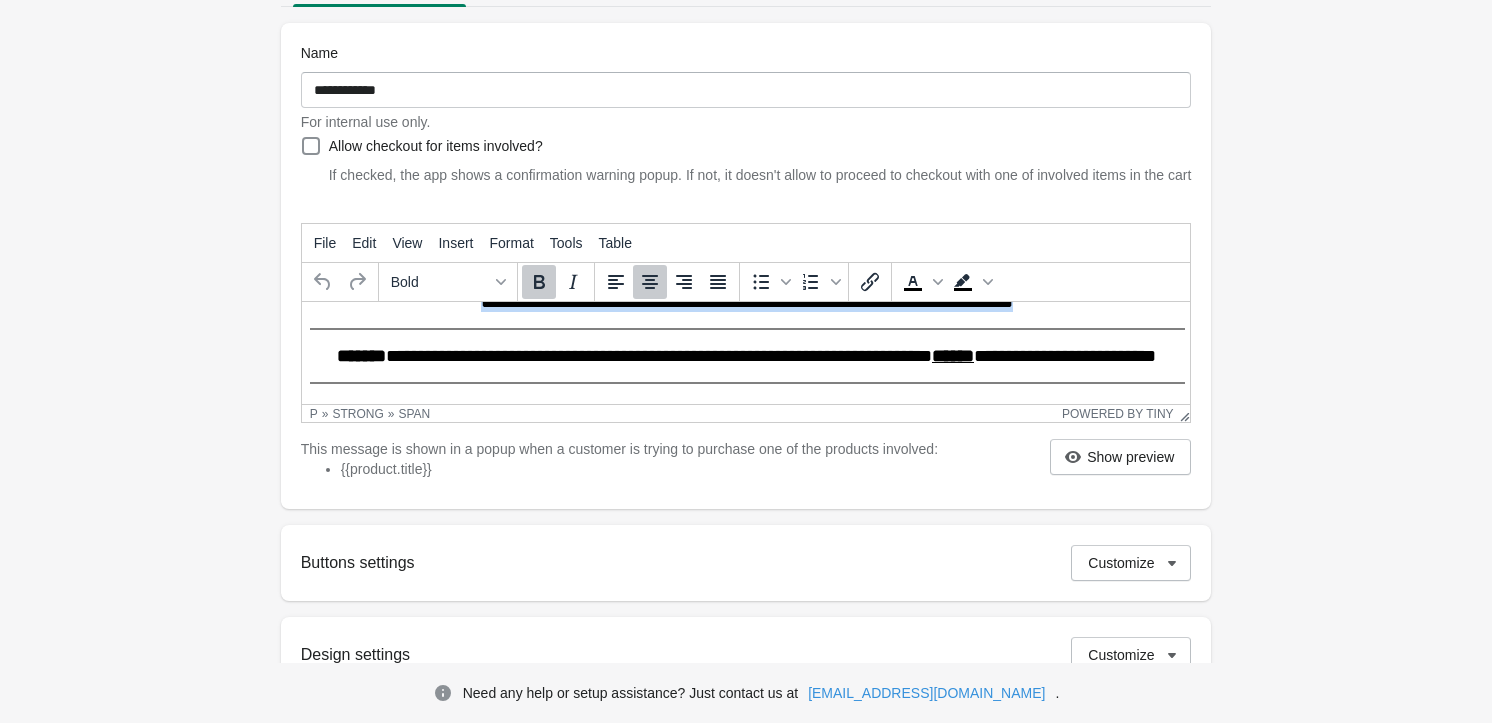 drag, startPoint x: 331, startPoint y: 318, endPoint x: 1089, endPoint y: 326, distance: 758.04224 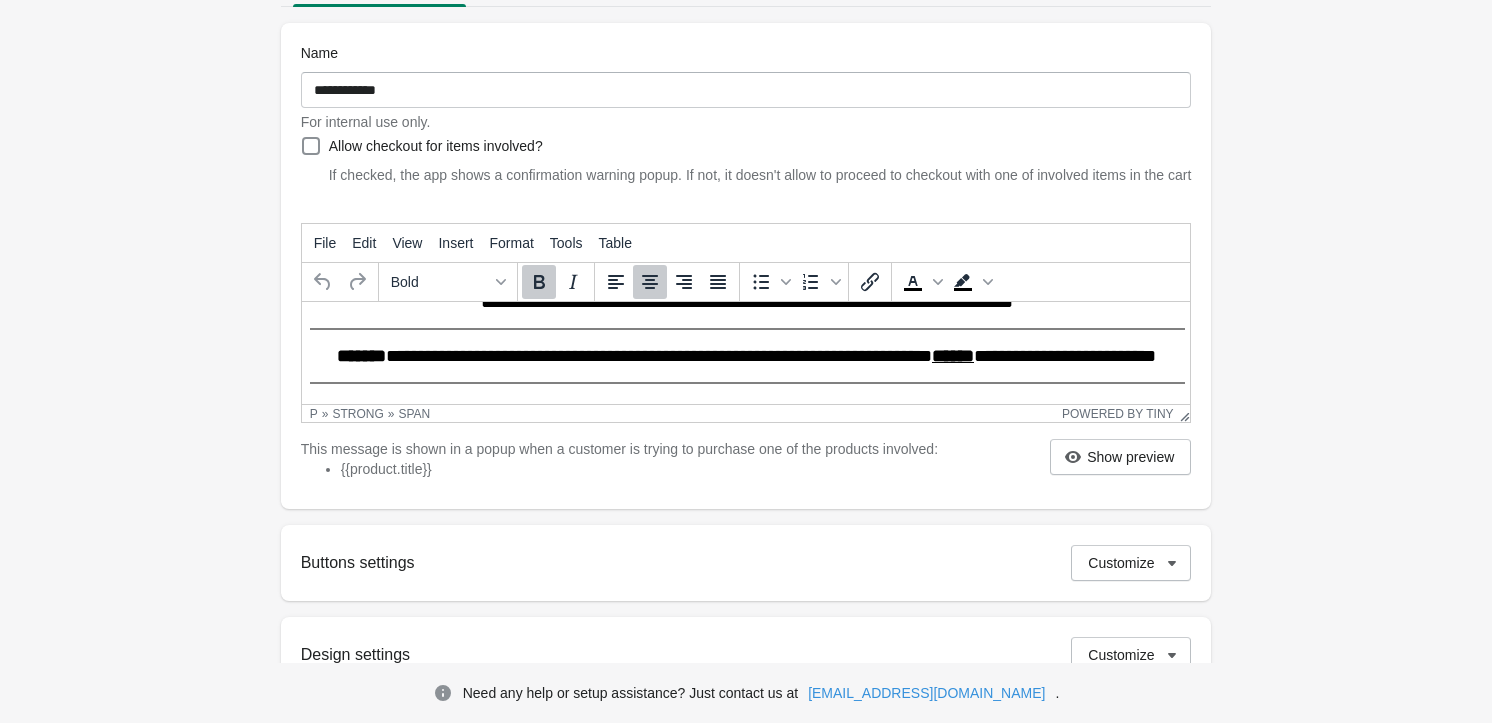click on "**********" at bounding box center (745, 255) 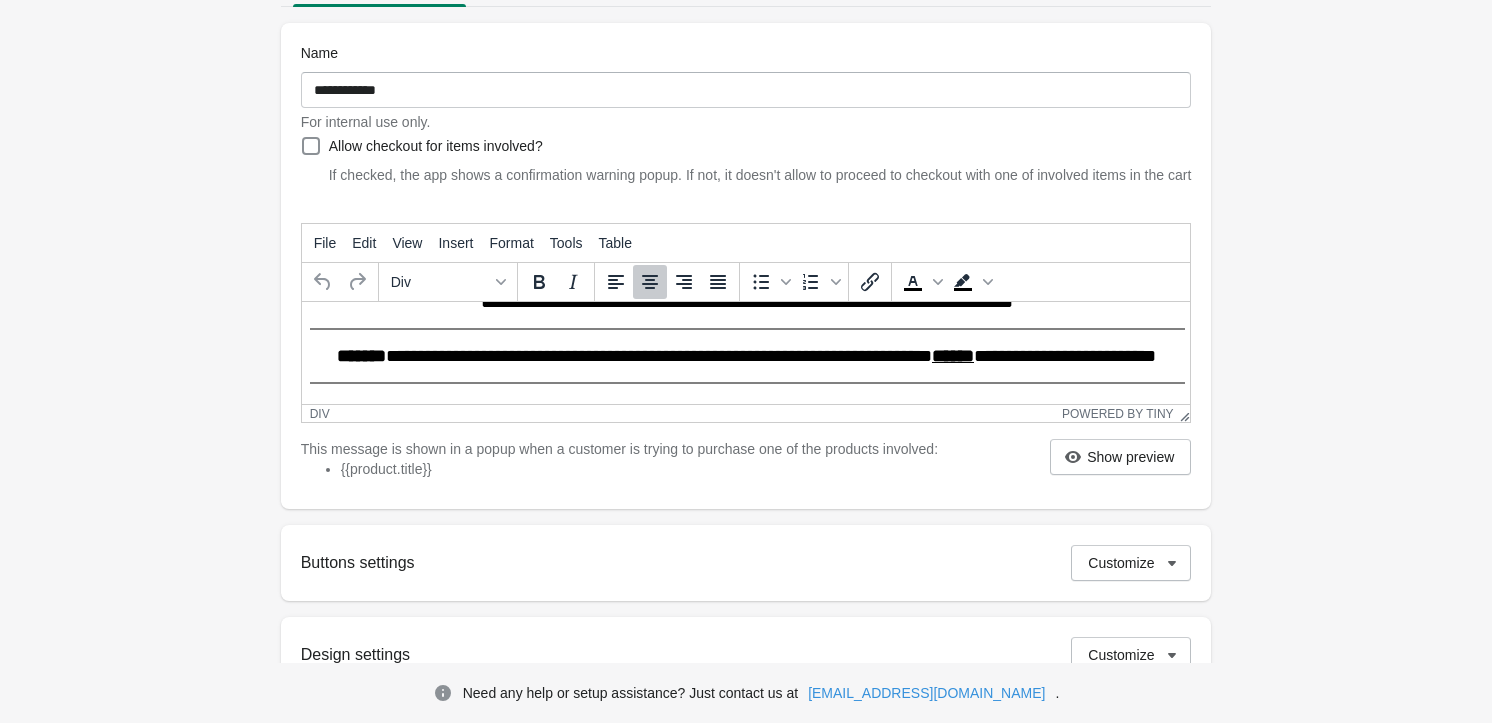 click on "**********" at bounding box center [745, 255] 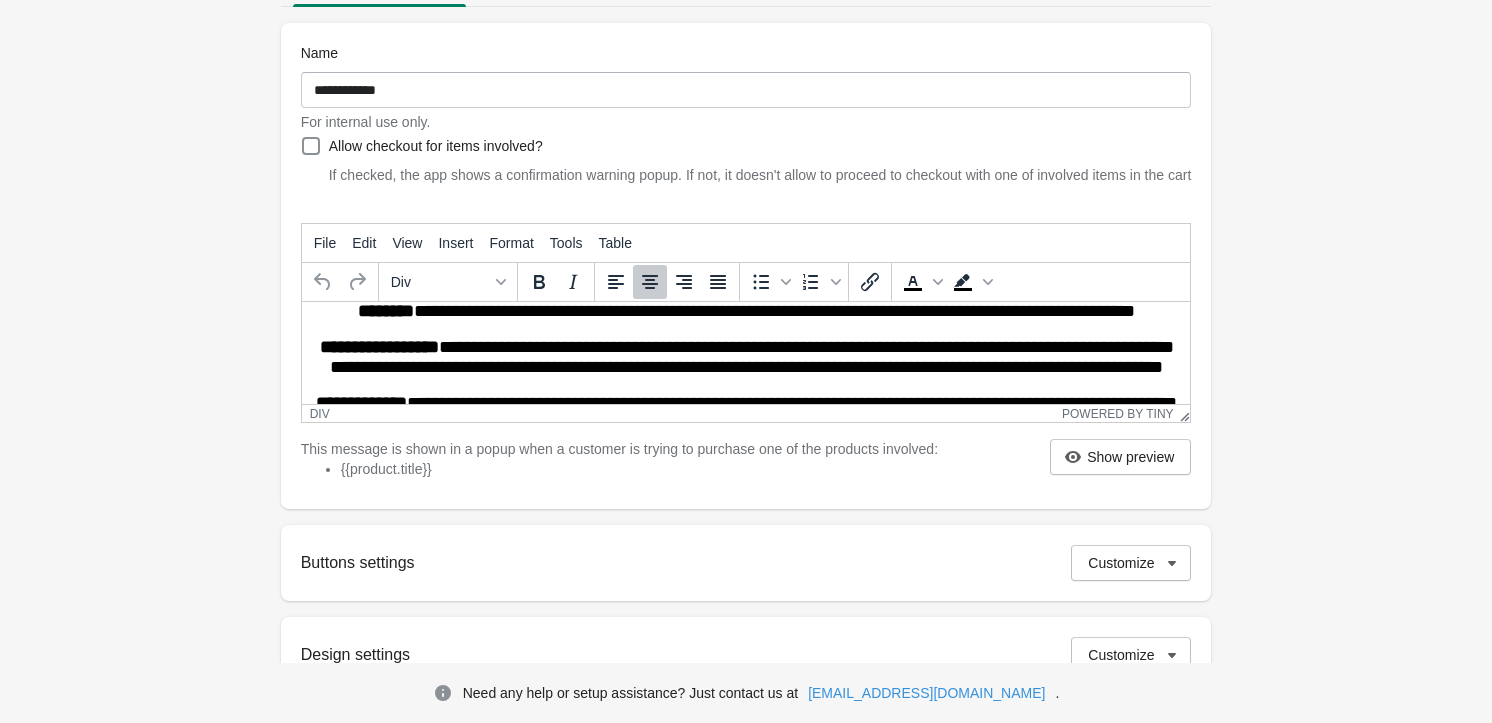 click on "**********" at bounding box center [745, 357] 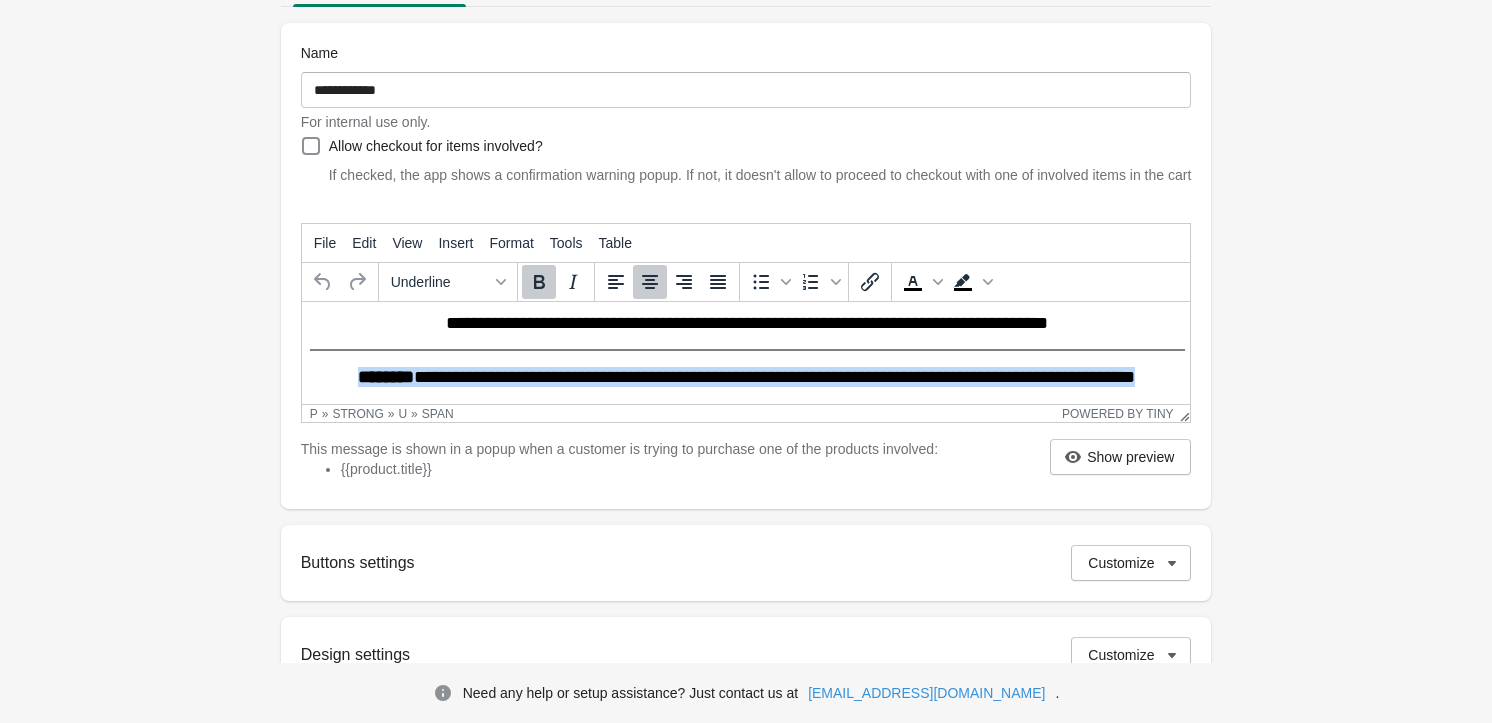 scroll, scrollTop: 0, scrollLeft: 0, axis: both 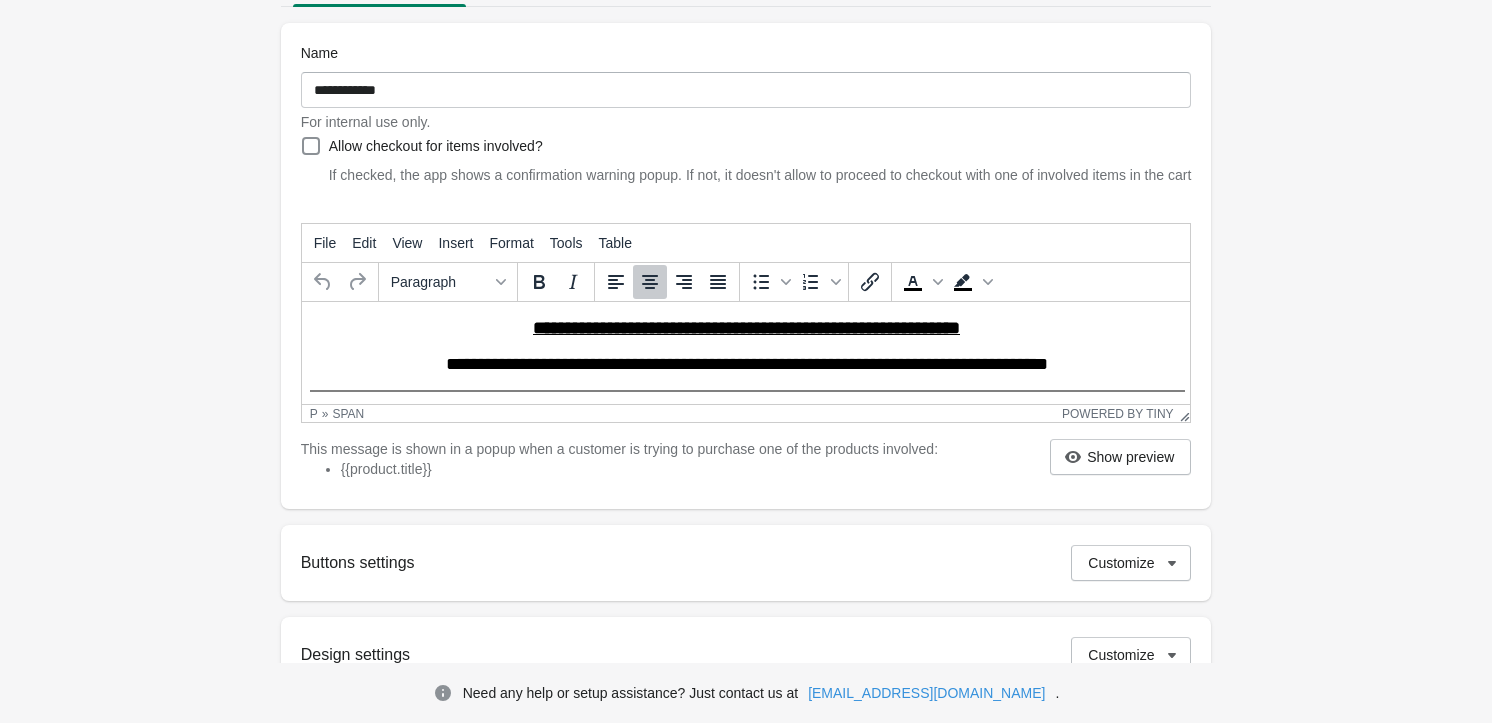 drag, startPoint x: 325, startPoint y: 345, endPoint x: 1079, endPoint y: 356, distance: 754.08026 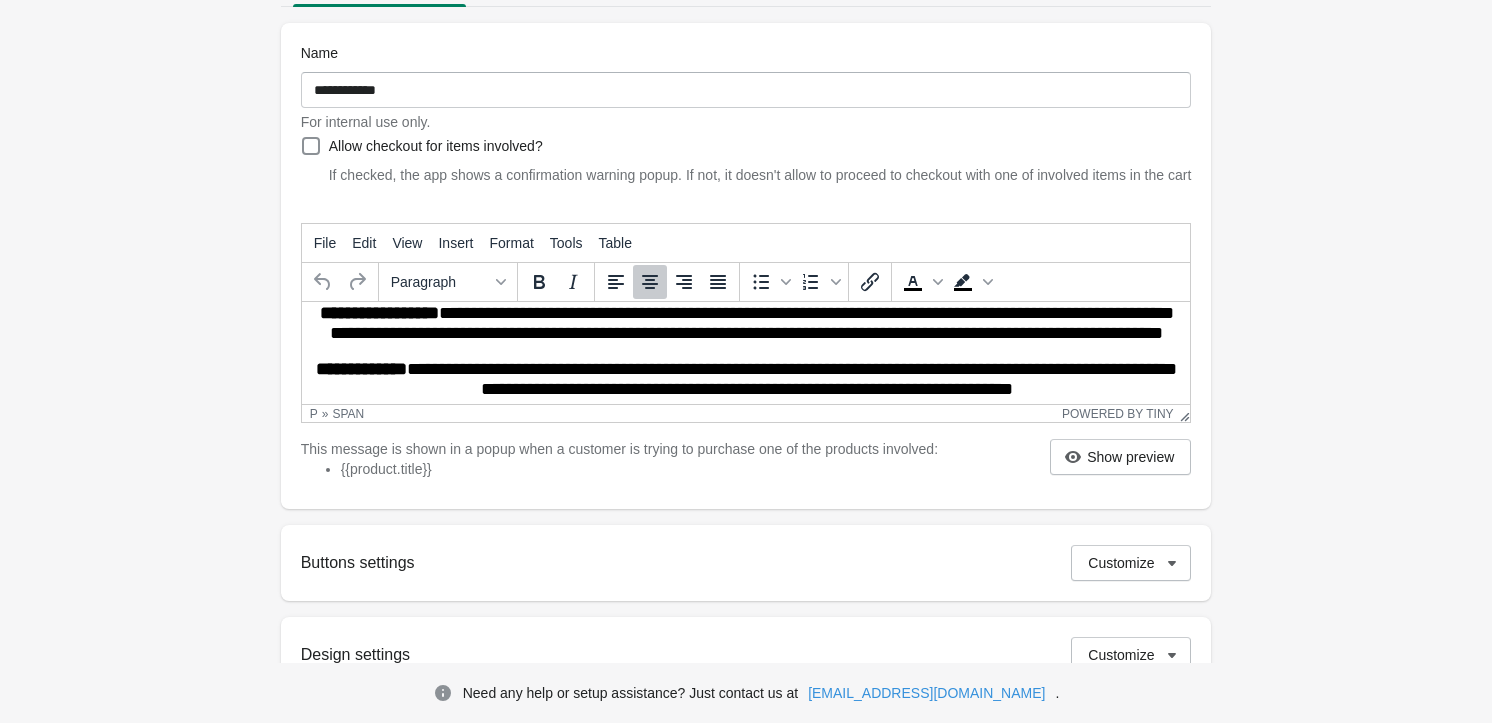 scroll, scrollTop: 145, scrollLeft: 0, axis: vertical 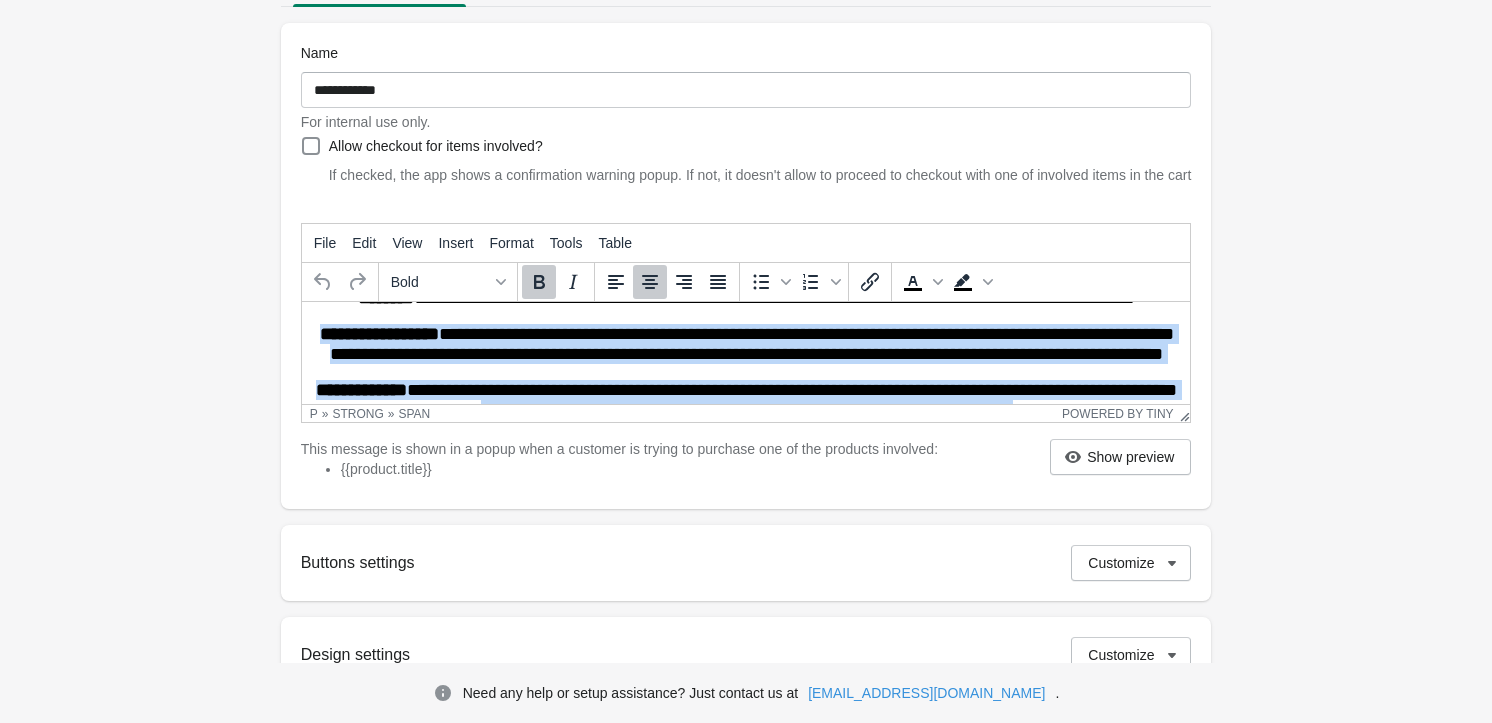 drag, startPoint x: 1081, startPoint y: 376, endPoint x: 330, endPoint y: 337, distance: 752.01196 